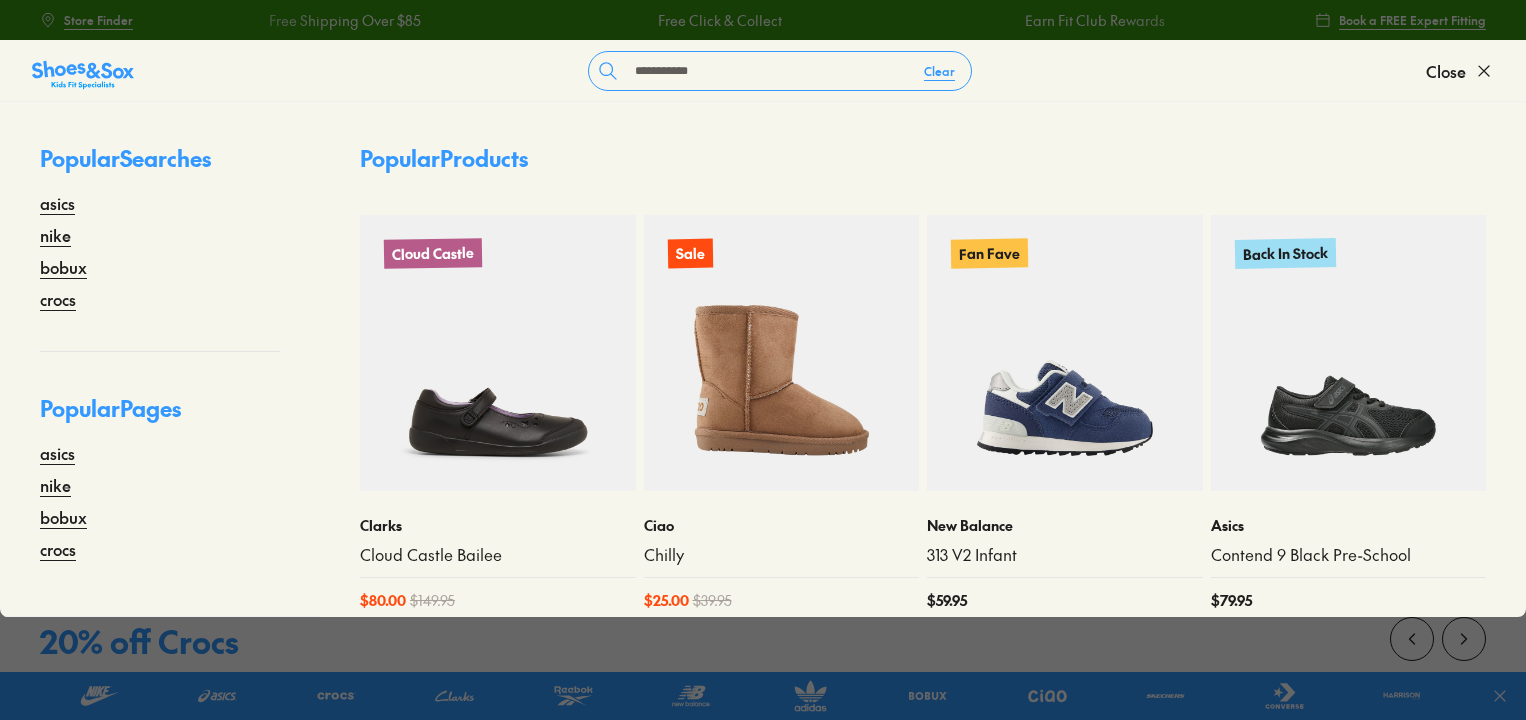 type on "**********" 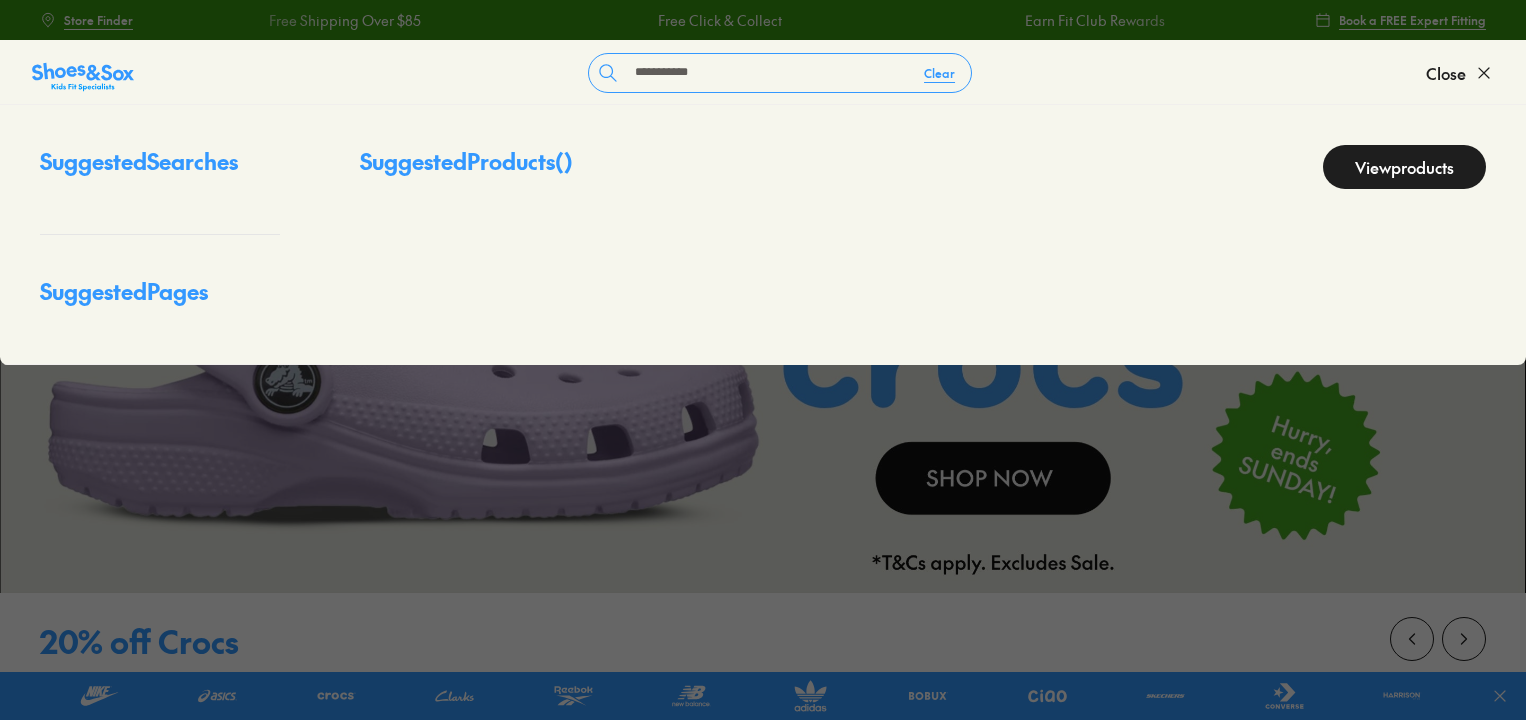 scroll, scrollTop: 0, scrollLeft: 0, axis: both 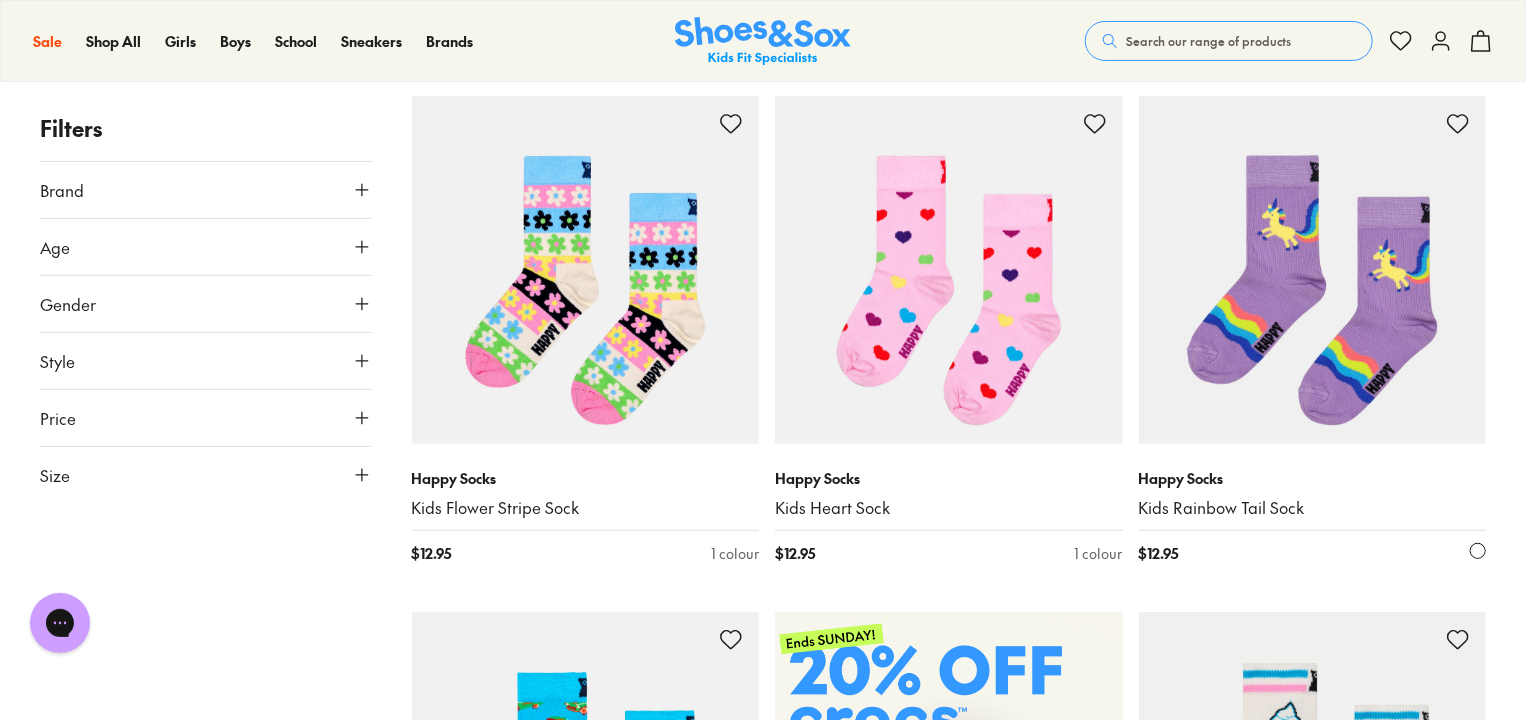 click at bounding box center [1313, 270] 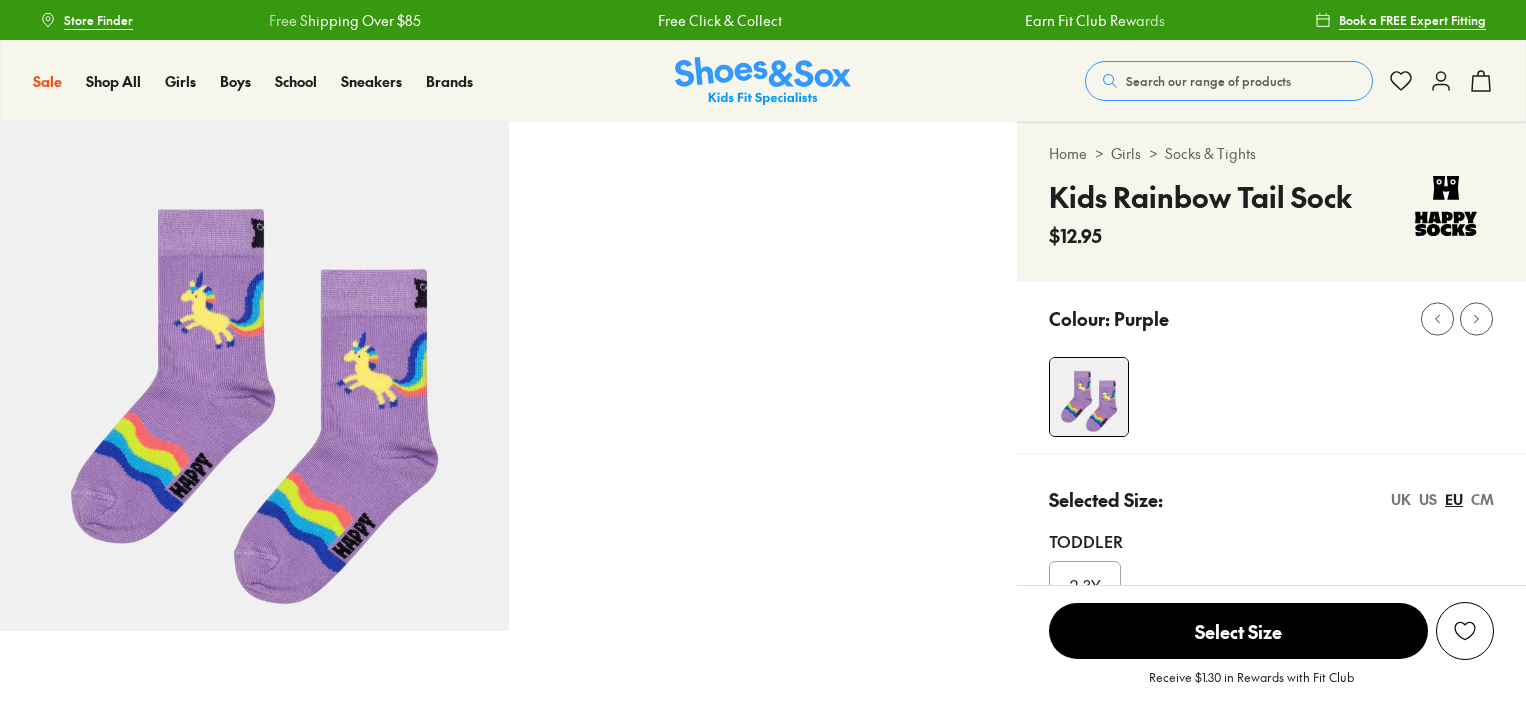 scroll, scrollTop: 0, scrollLeft: 0, axis: both 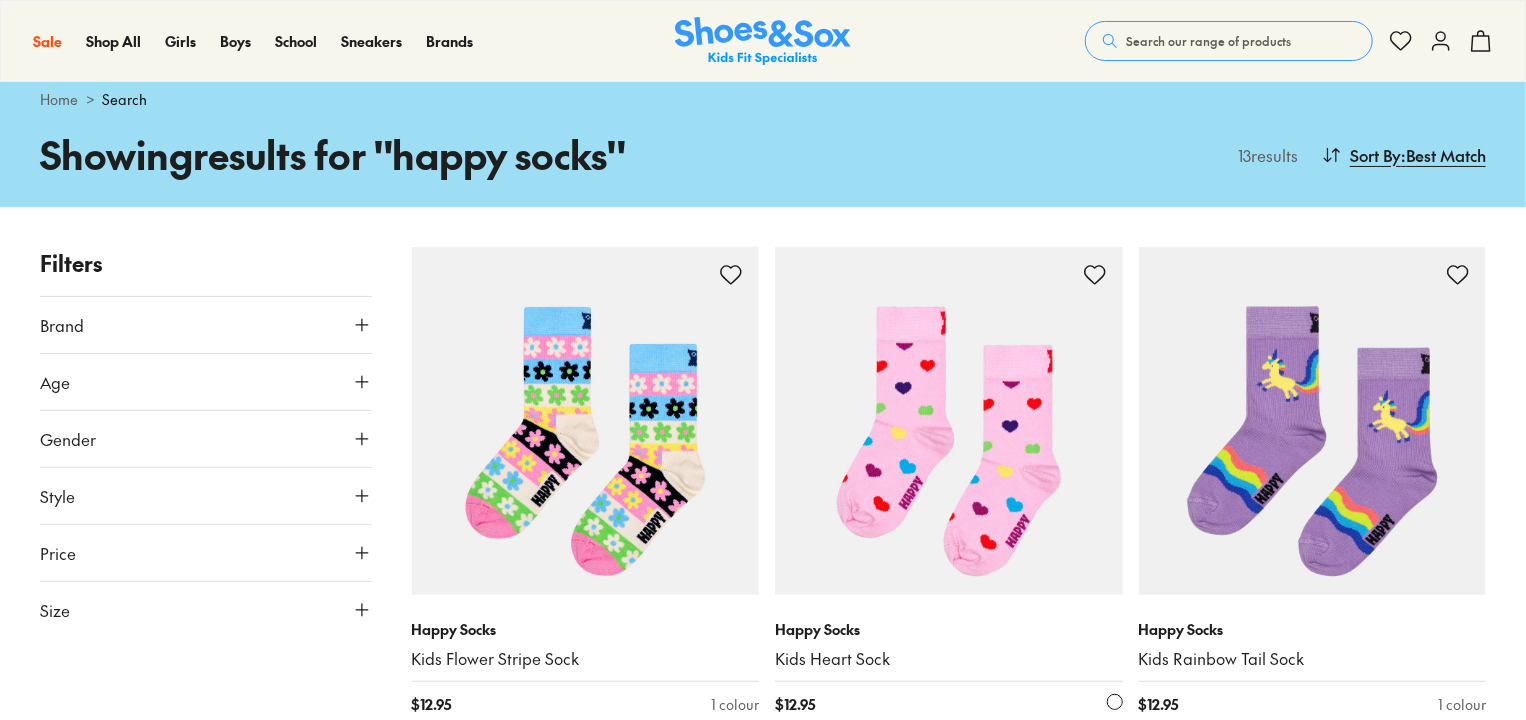 click at bounding box center [949, 421] 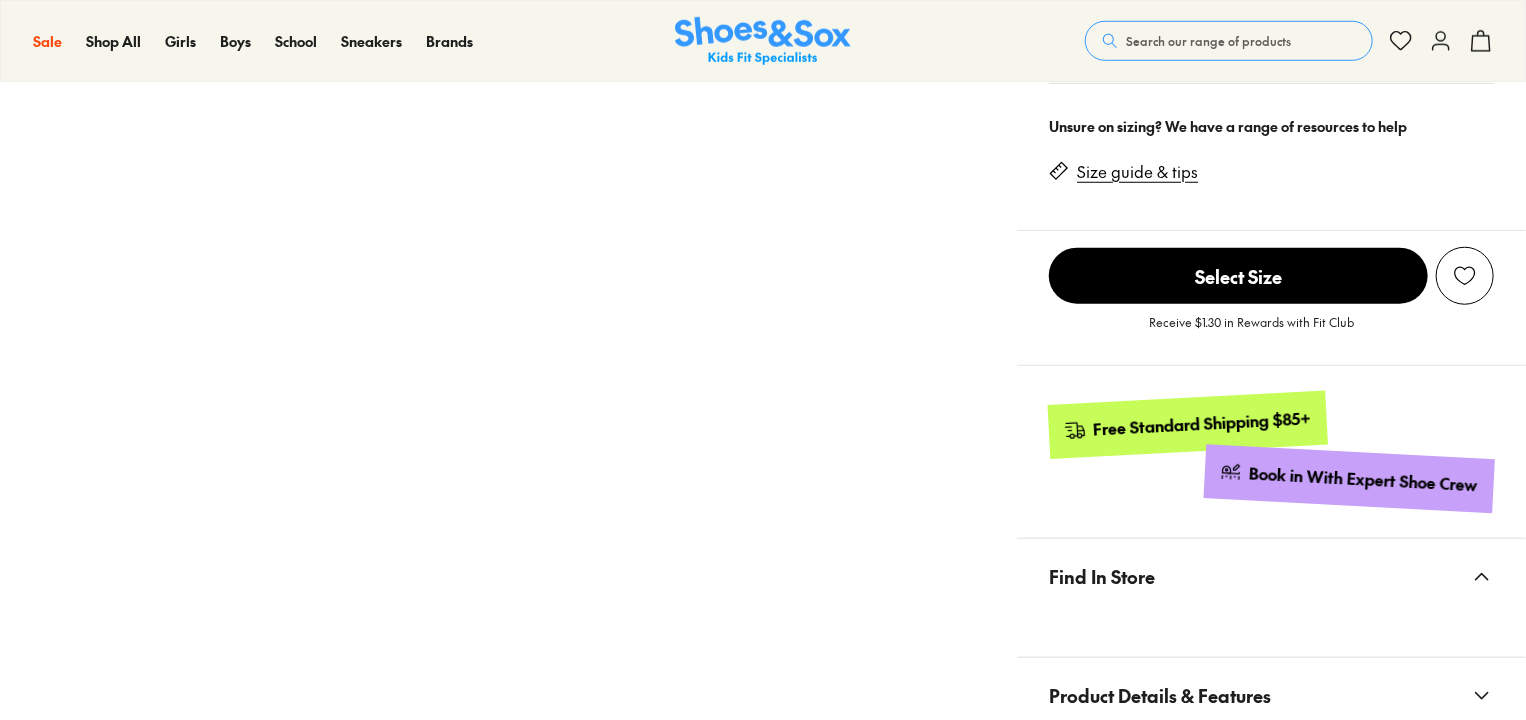 scroll, scrollTop: 1016, scrollLeft: 0, axis: vertical 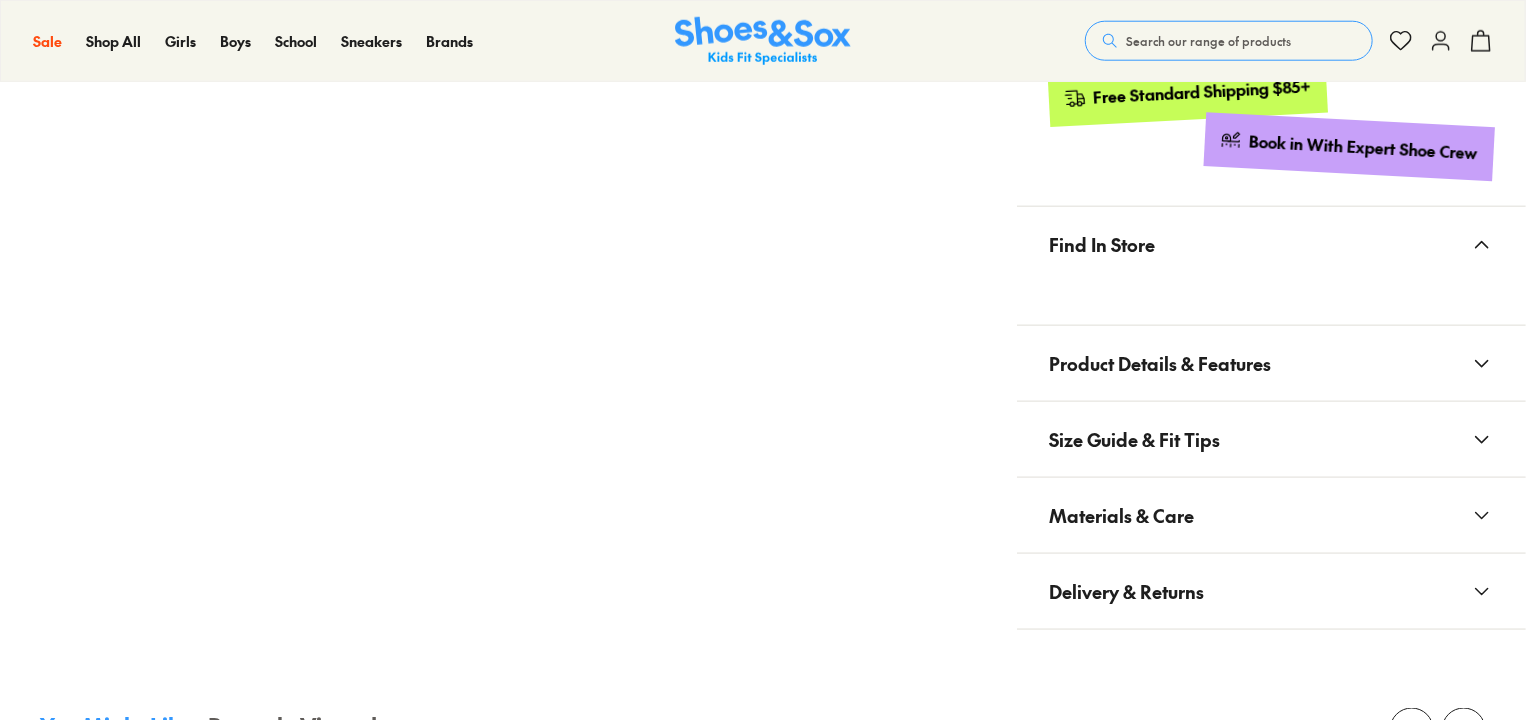 select on "*" 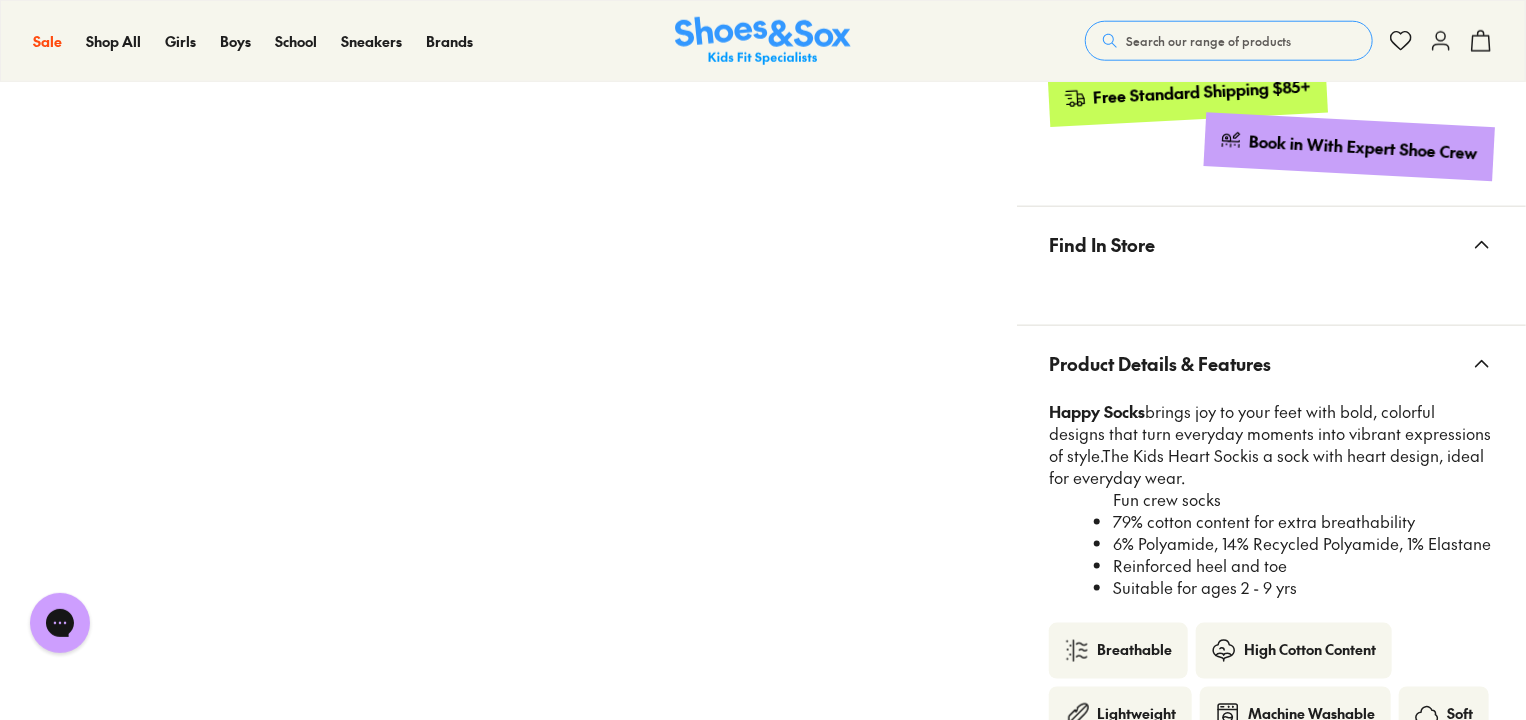 scroll, scrollTop: 0, scrollLeft: 0, axis: both 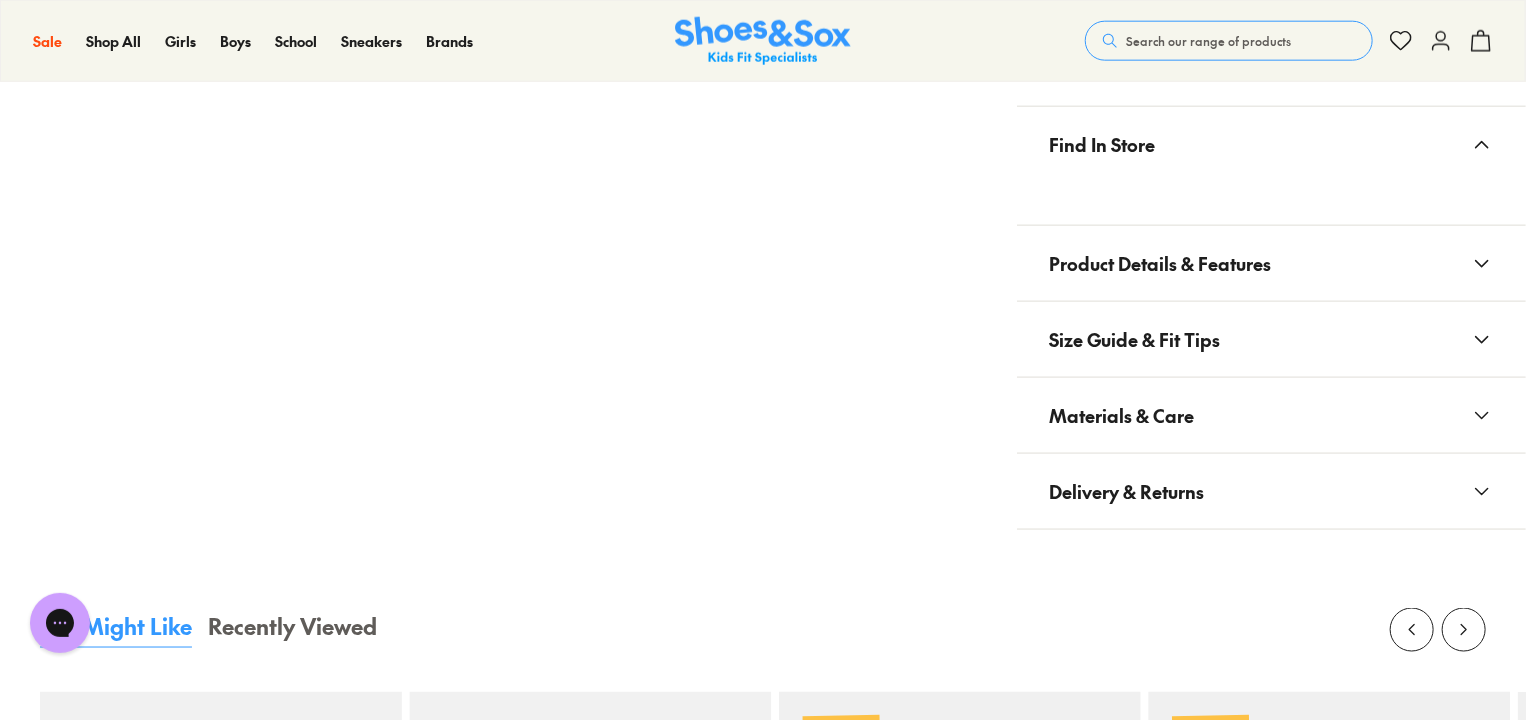 click on "Materials & Care" at bounding box center (1121, 415) 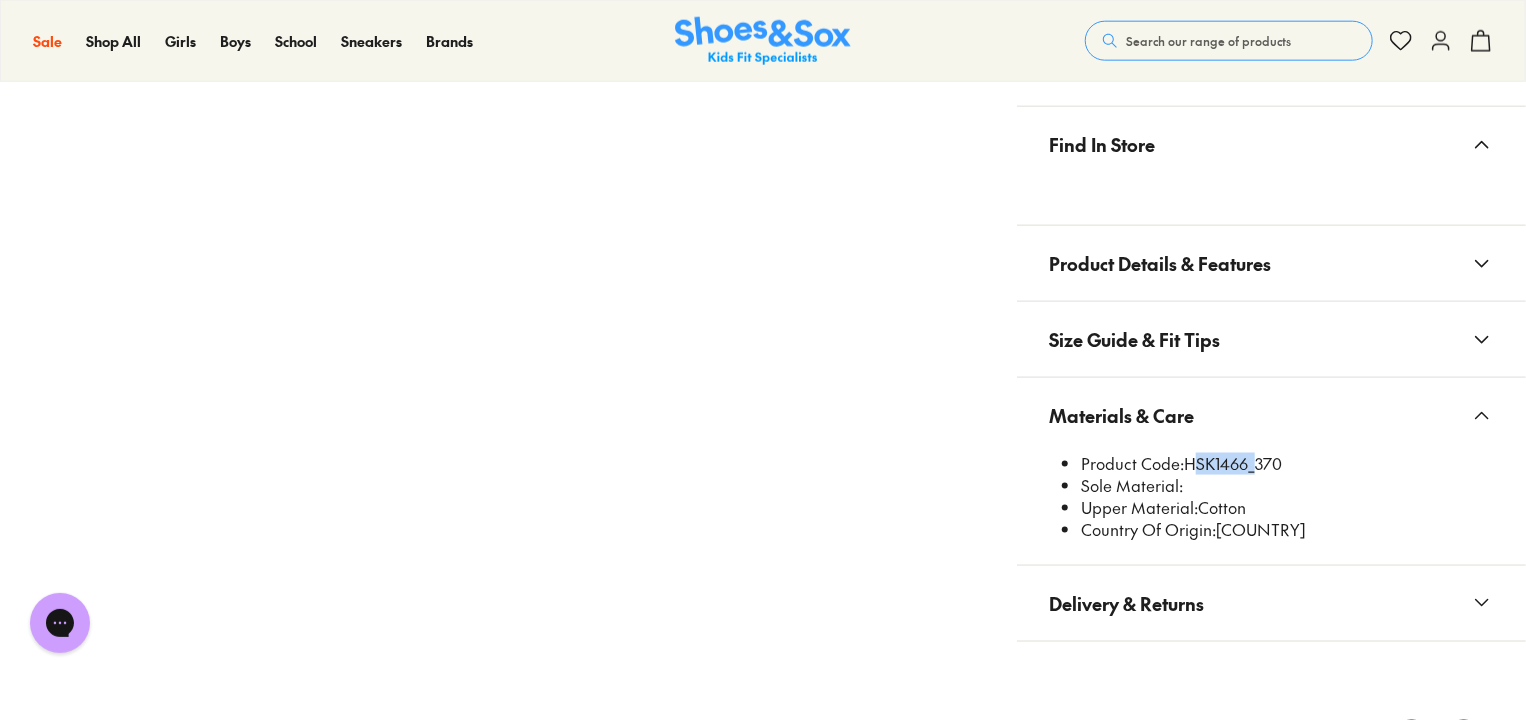 drag, startPoint x: 1188, startPoint y: 455, endPoint x: 1247, endPoint y: 465, distance: 59.841457 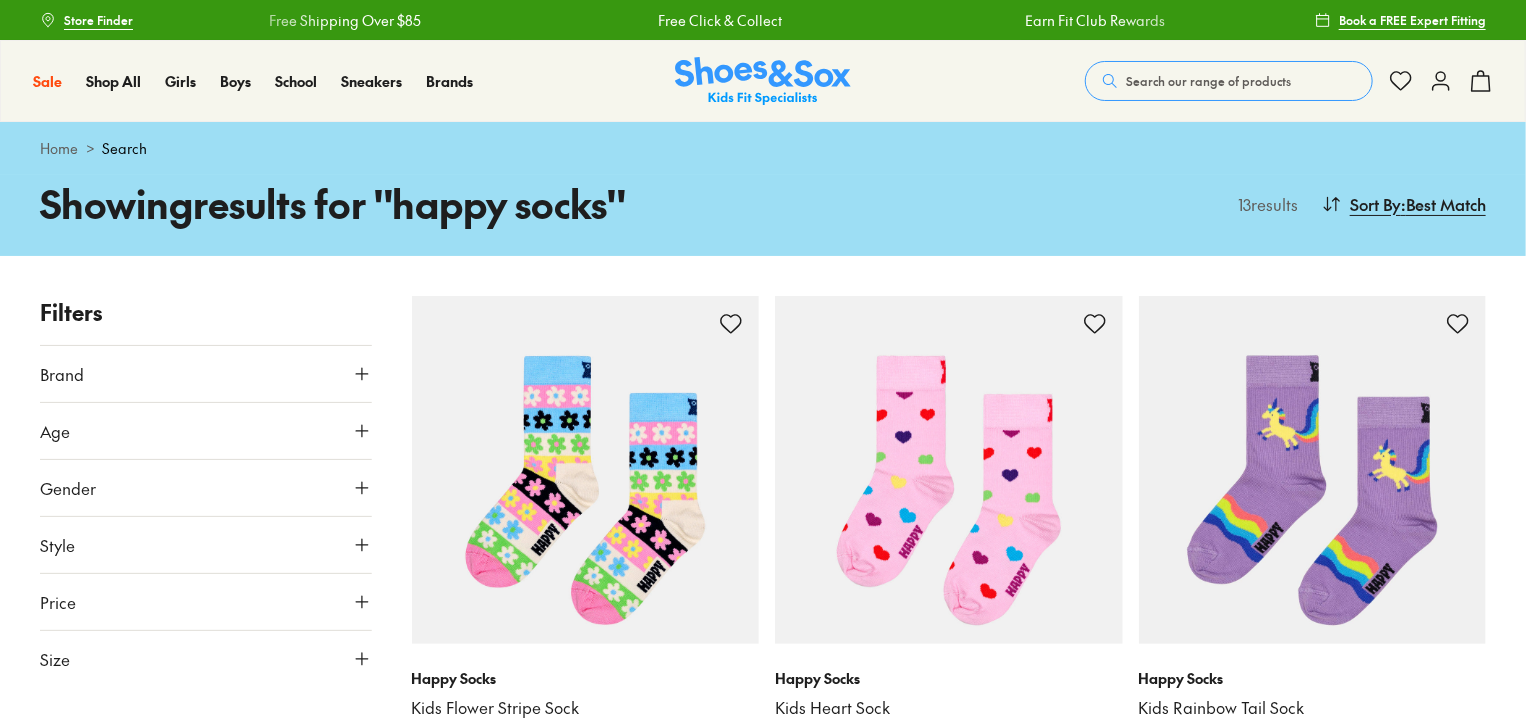 scroll, scrollTop: 500, scrollLeft: 0, axis: vertical 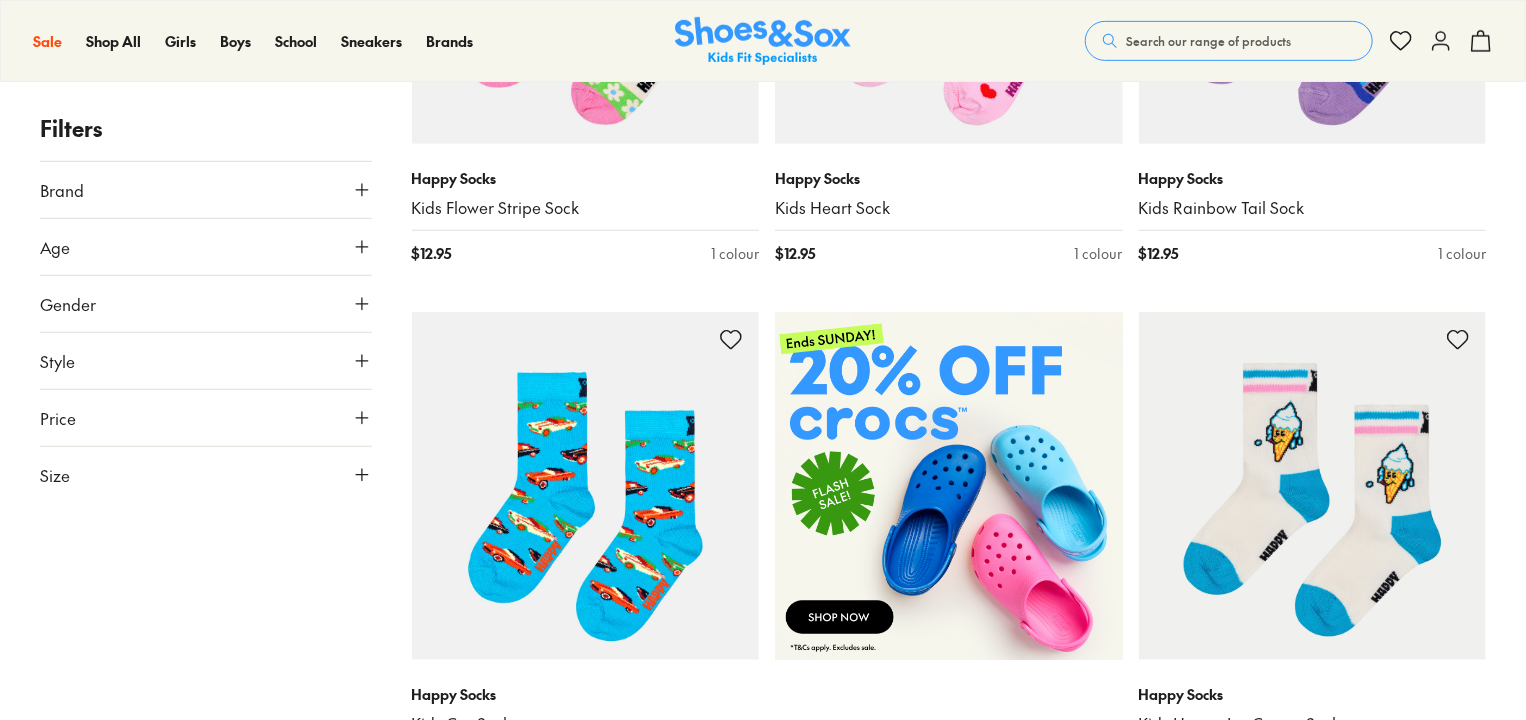 click at bounding box center (586, 486) 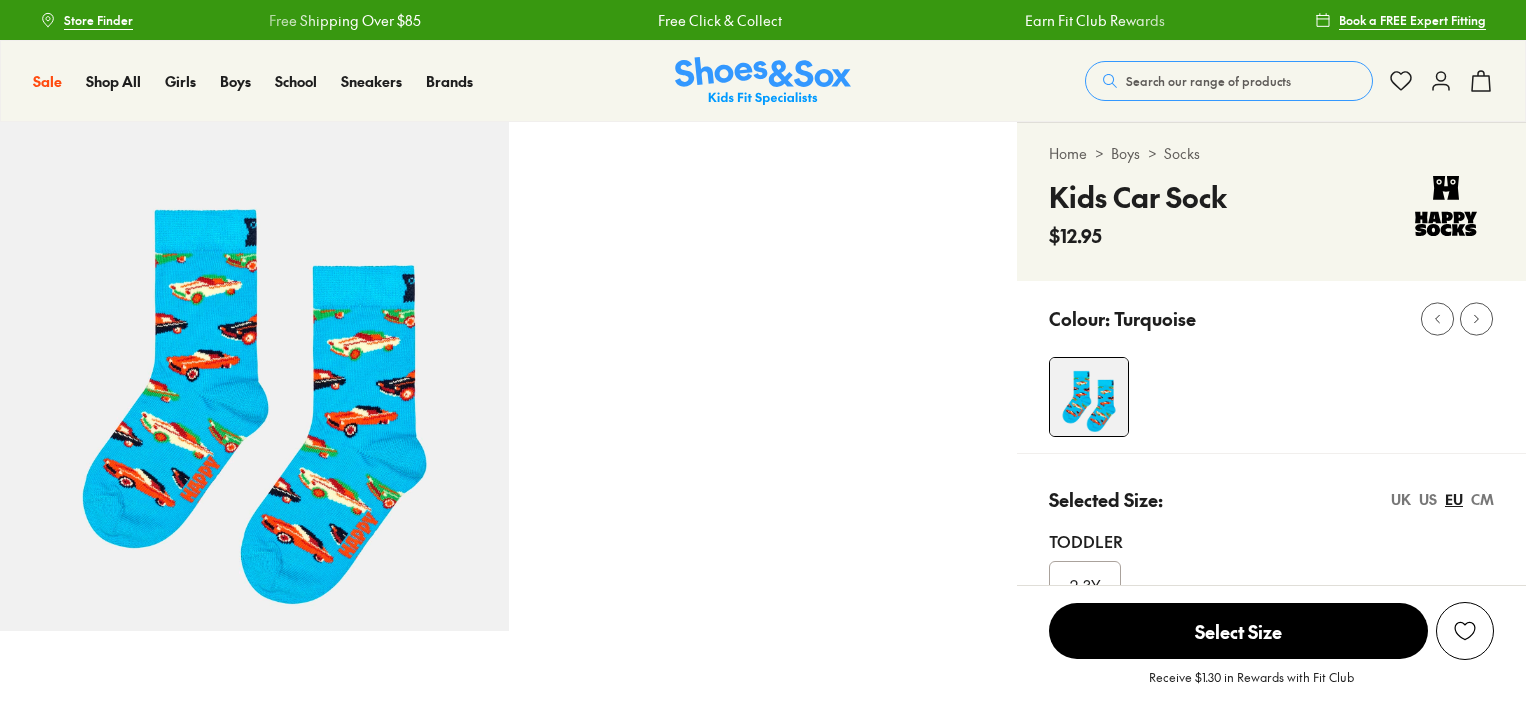 scroll, scrollTop: 0, scrollLeft: 0, axis: both 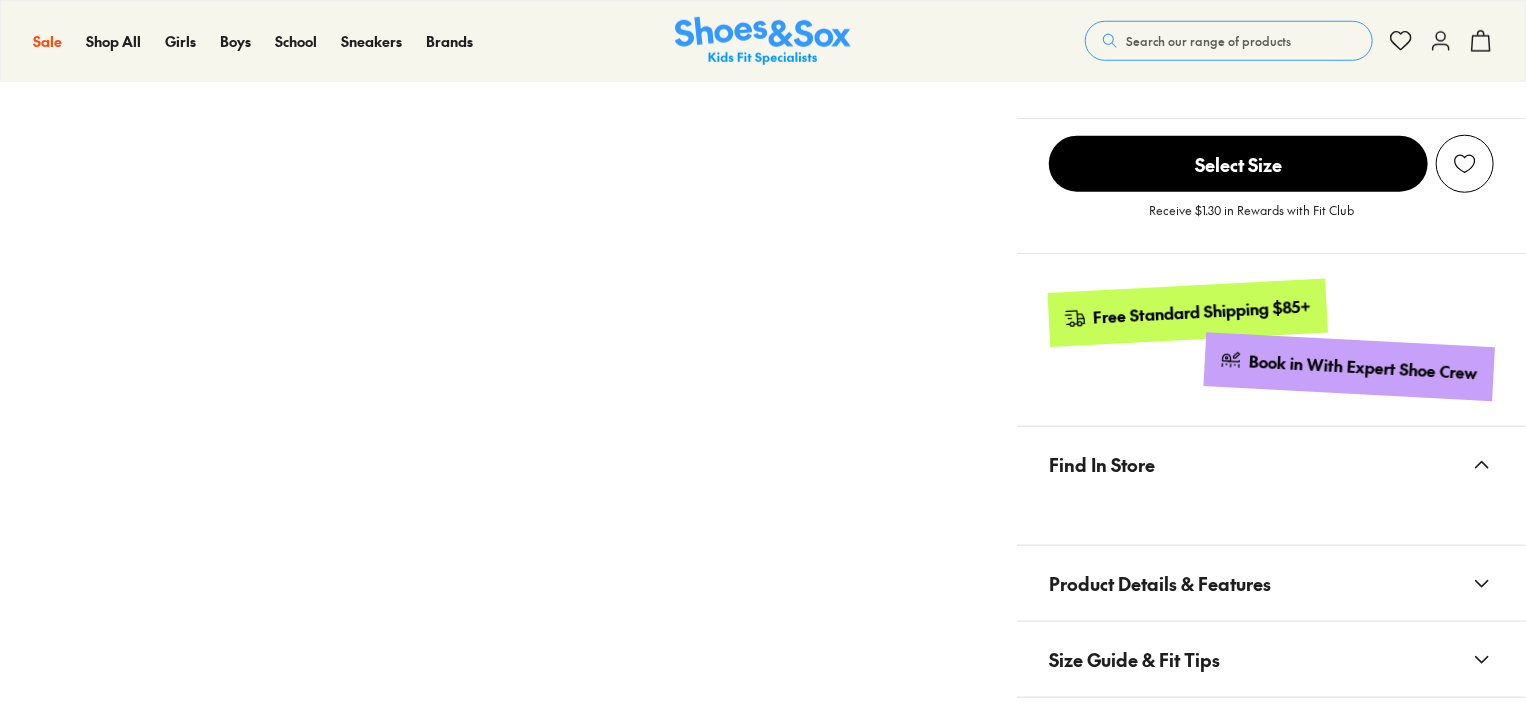 select on "*" 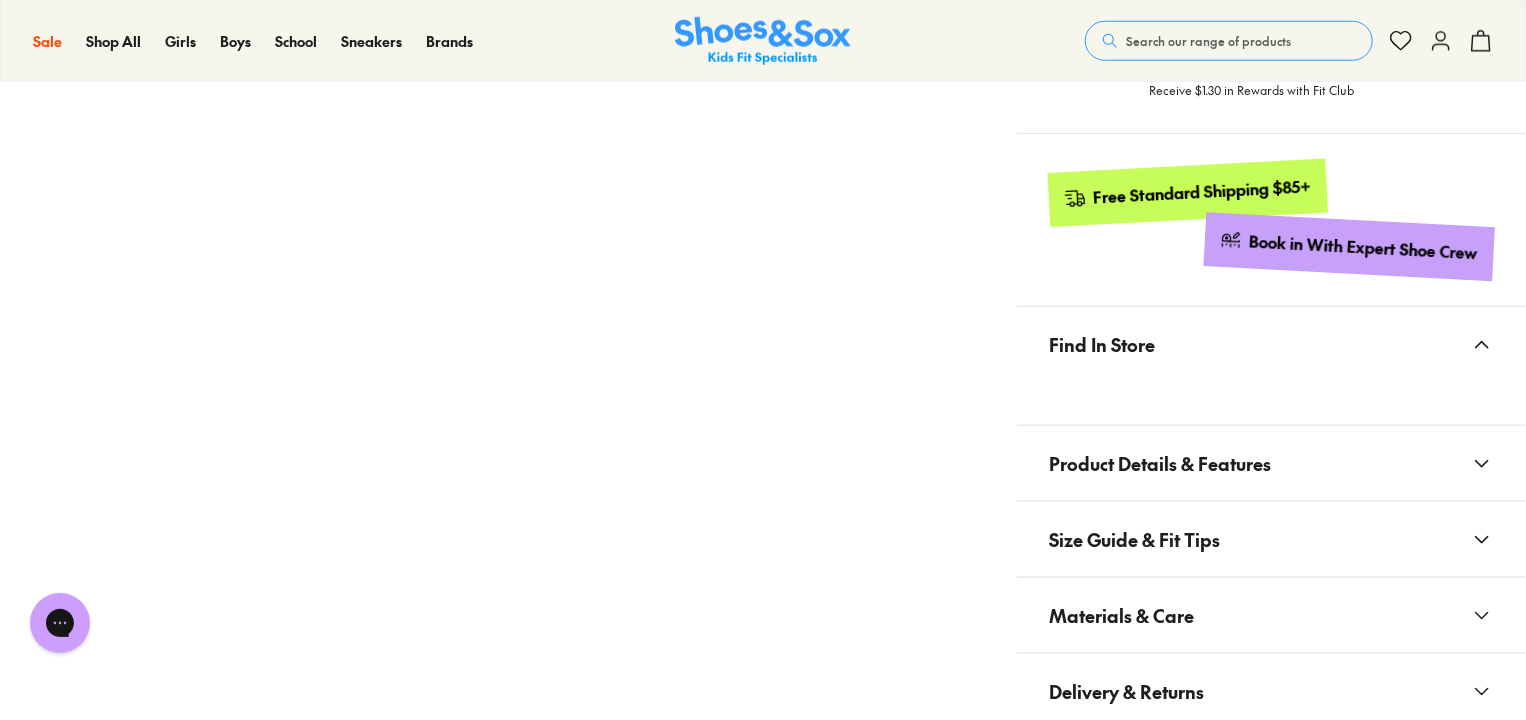 scroll, scrollTop: 0, scrollLeft: 0, axis: both 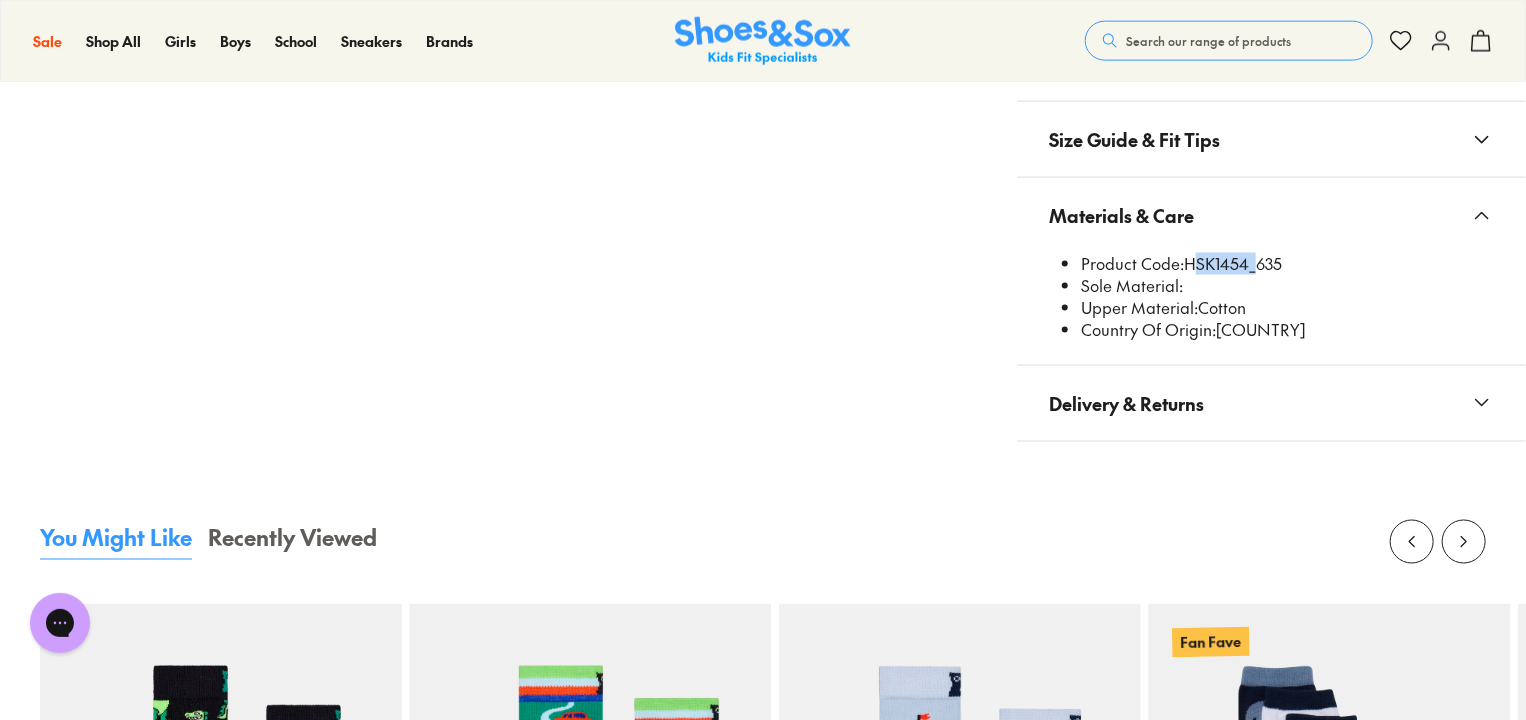 drag, startPoint x: 1189, startPoint y: 256, endPoint x: 1249, endPoint y: 269, distance: 61.39218 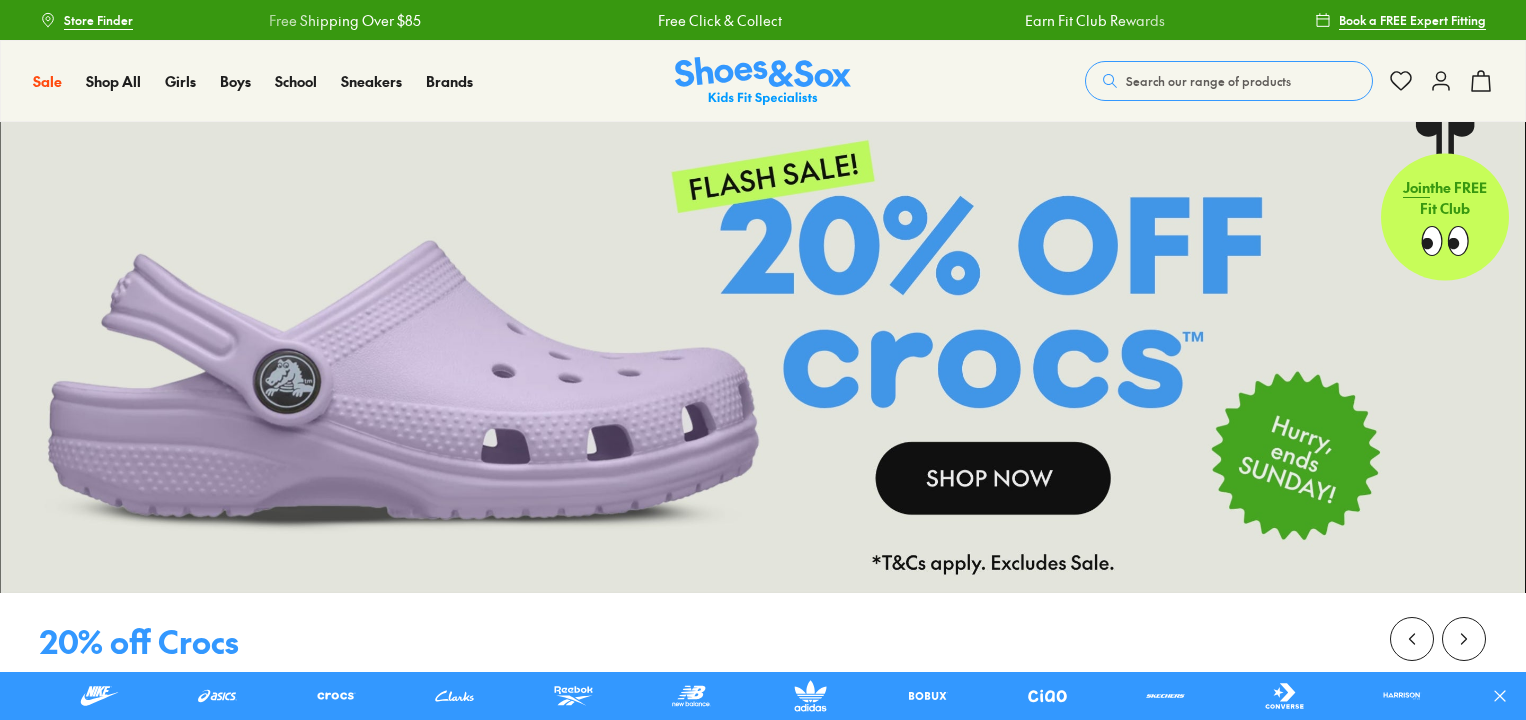 scroll, scrollTop: 0, scrollLeft: 0, axis: both 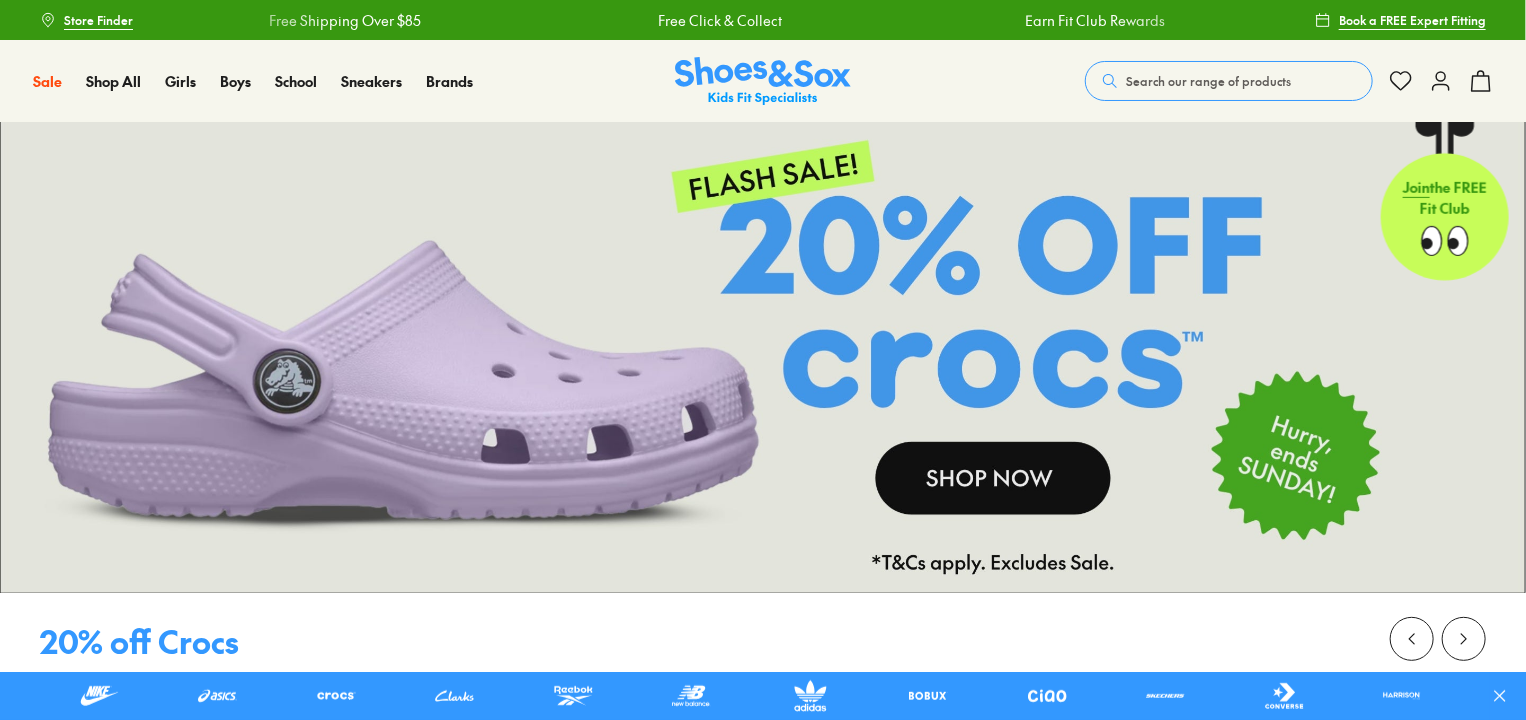 drag, startPoint x: 1160, startPoint y: 79, endPoint x: 1152, endPoint y: 90, distance: 13.601471 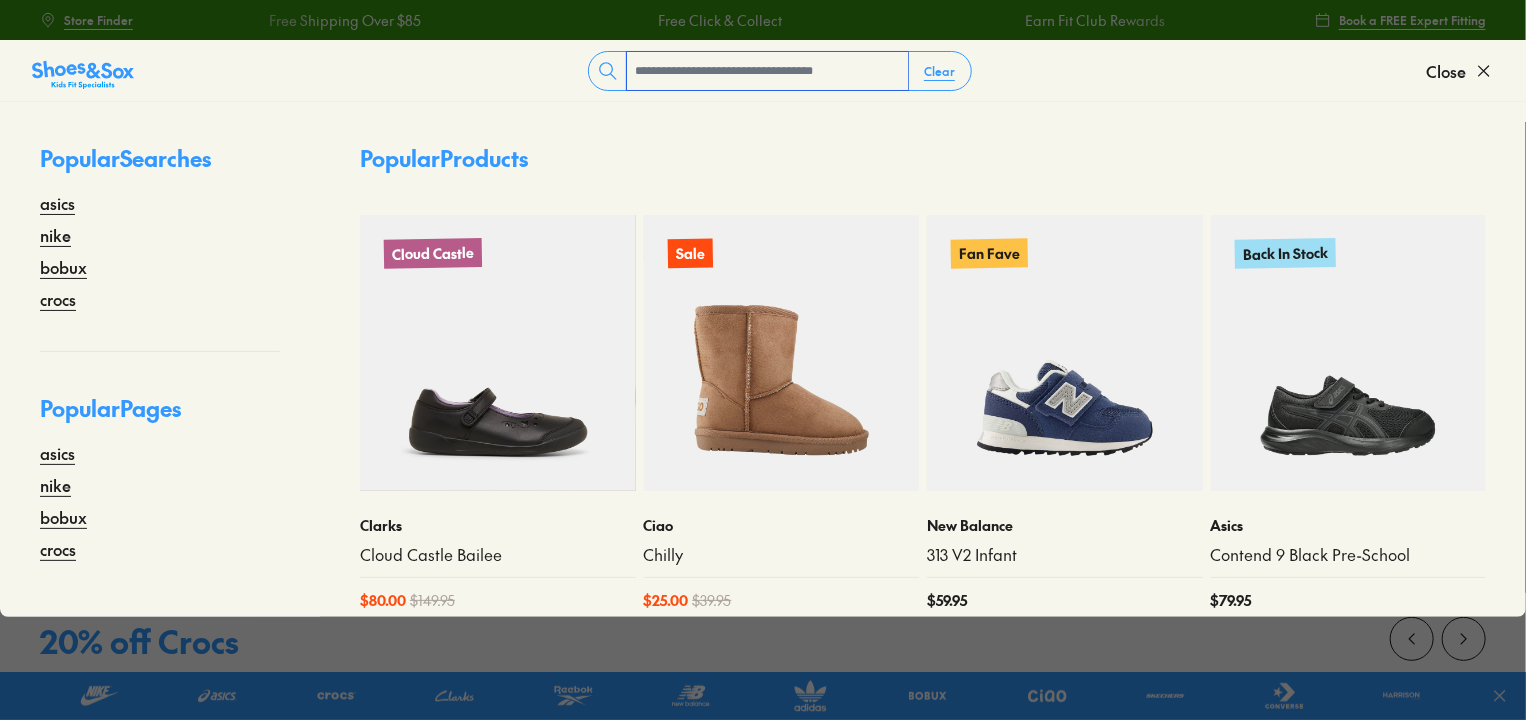 click at bounding box center [767, 71] 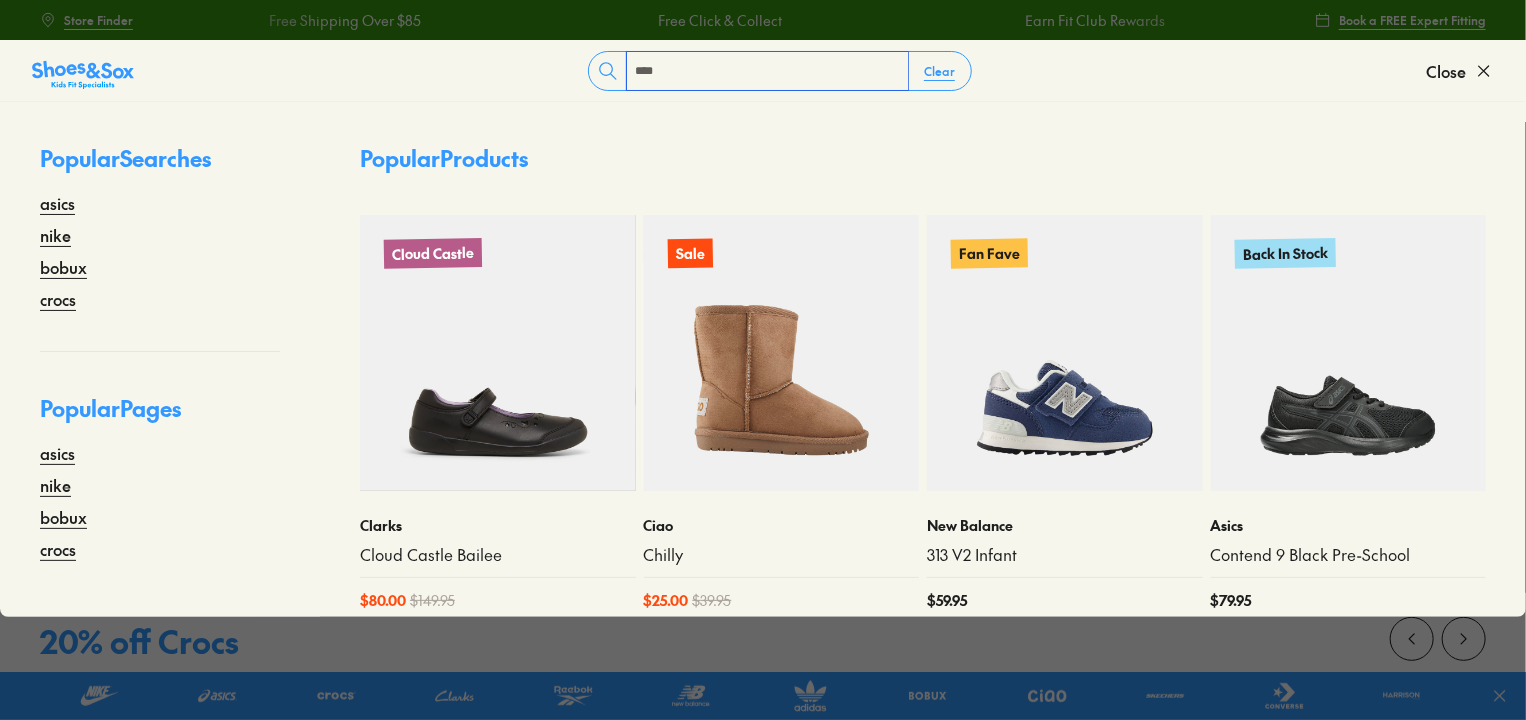 scroll, scrollTop: 0, scrollLeft: 0, axis: both 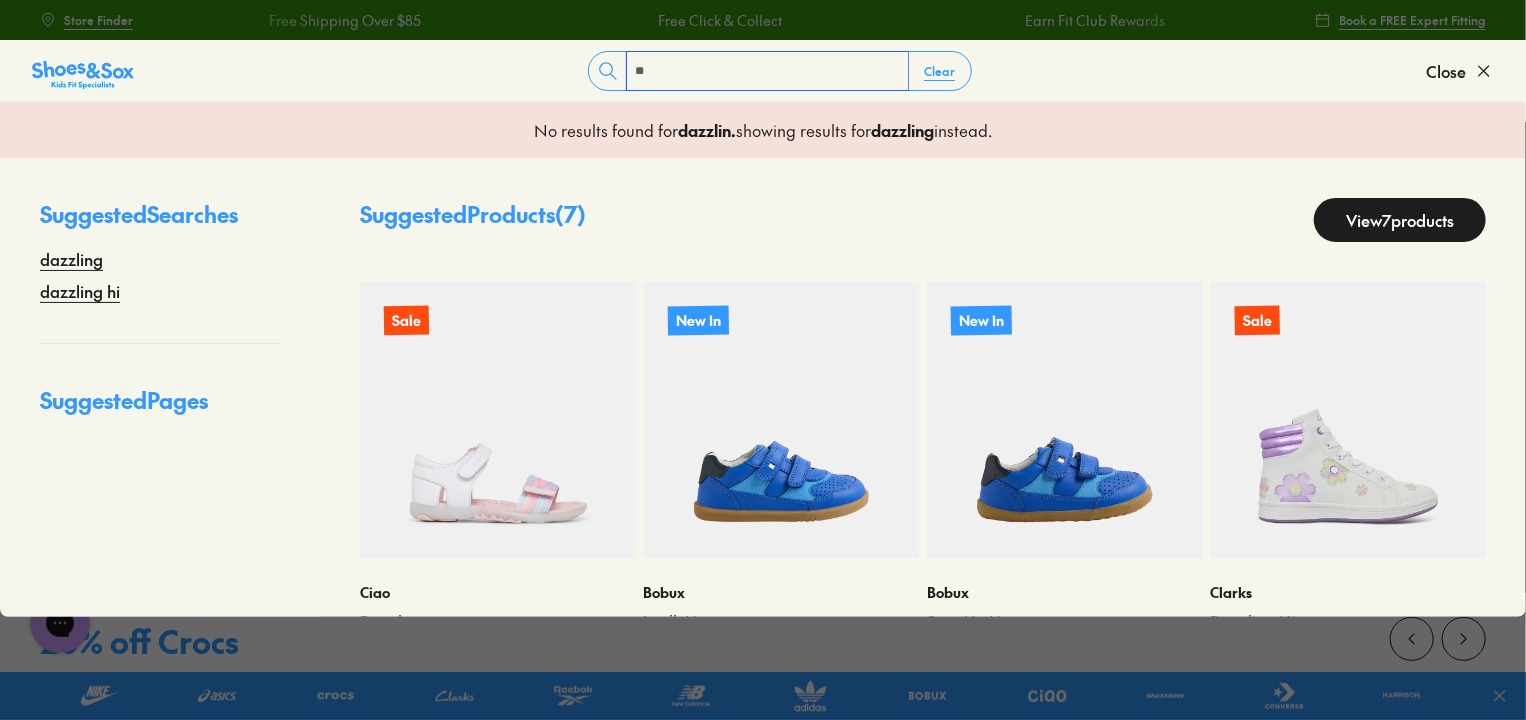 type on "*" 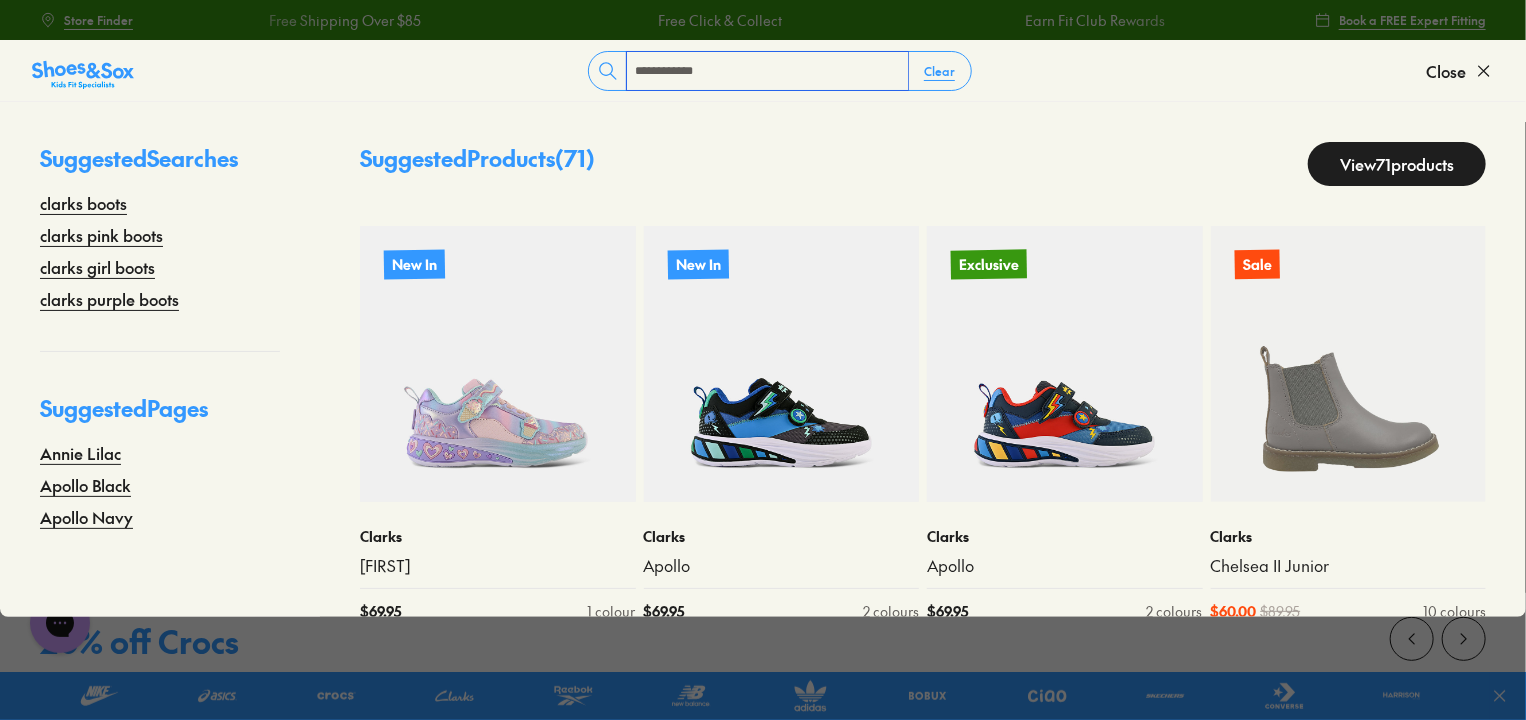 type on "**********" 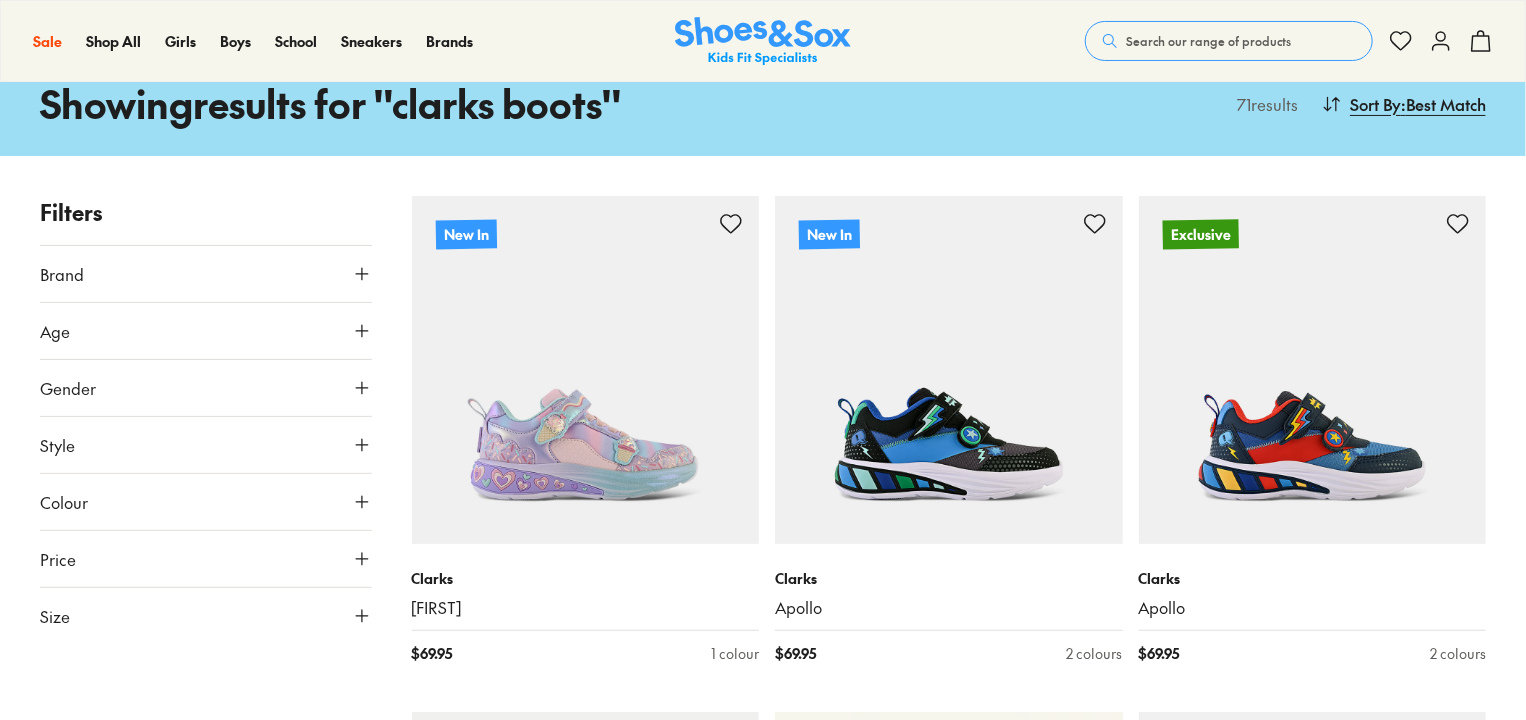 scroll, scrollTop: 100, scrollLeft: 0, axis: vertical 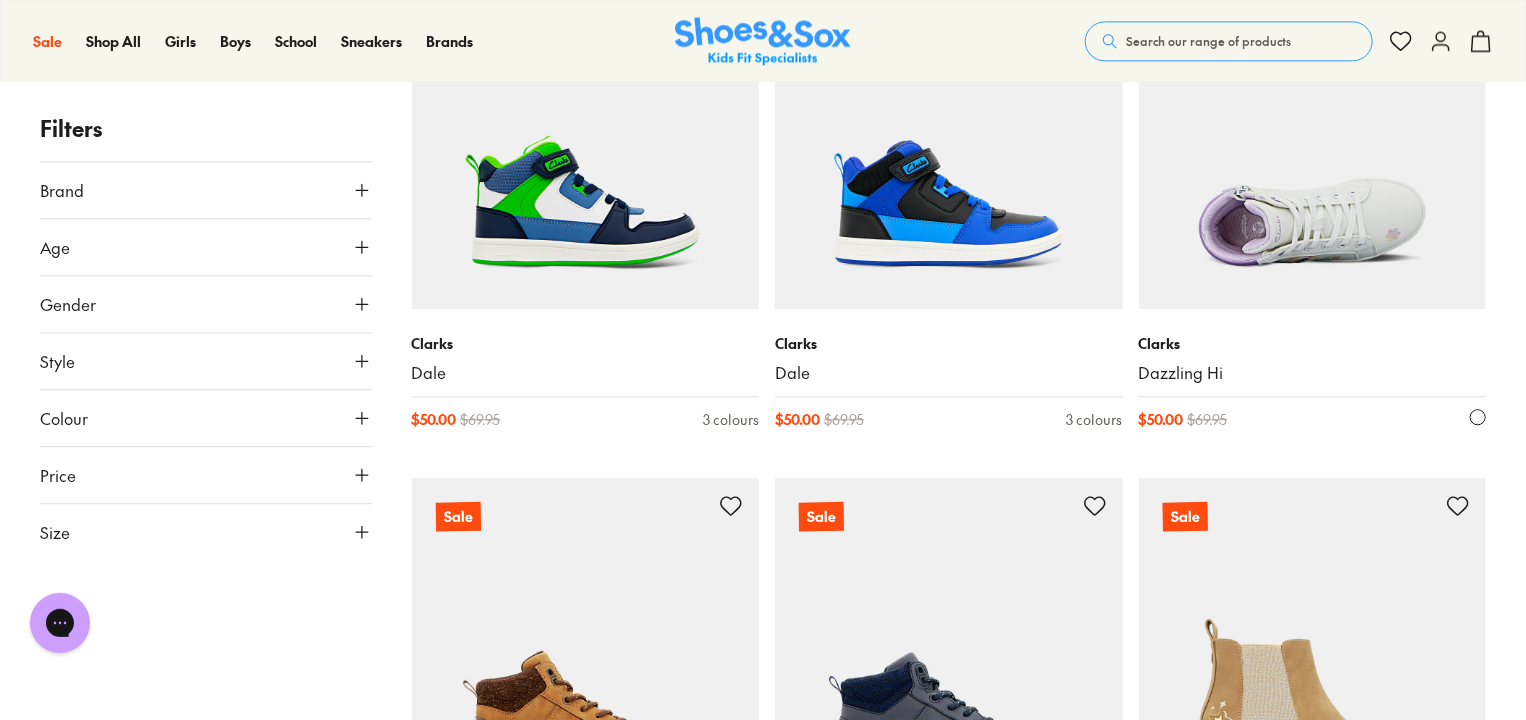 click at bounding box center [1313, 136] 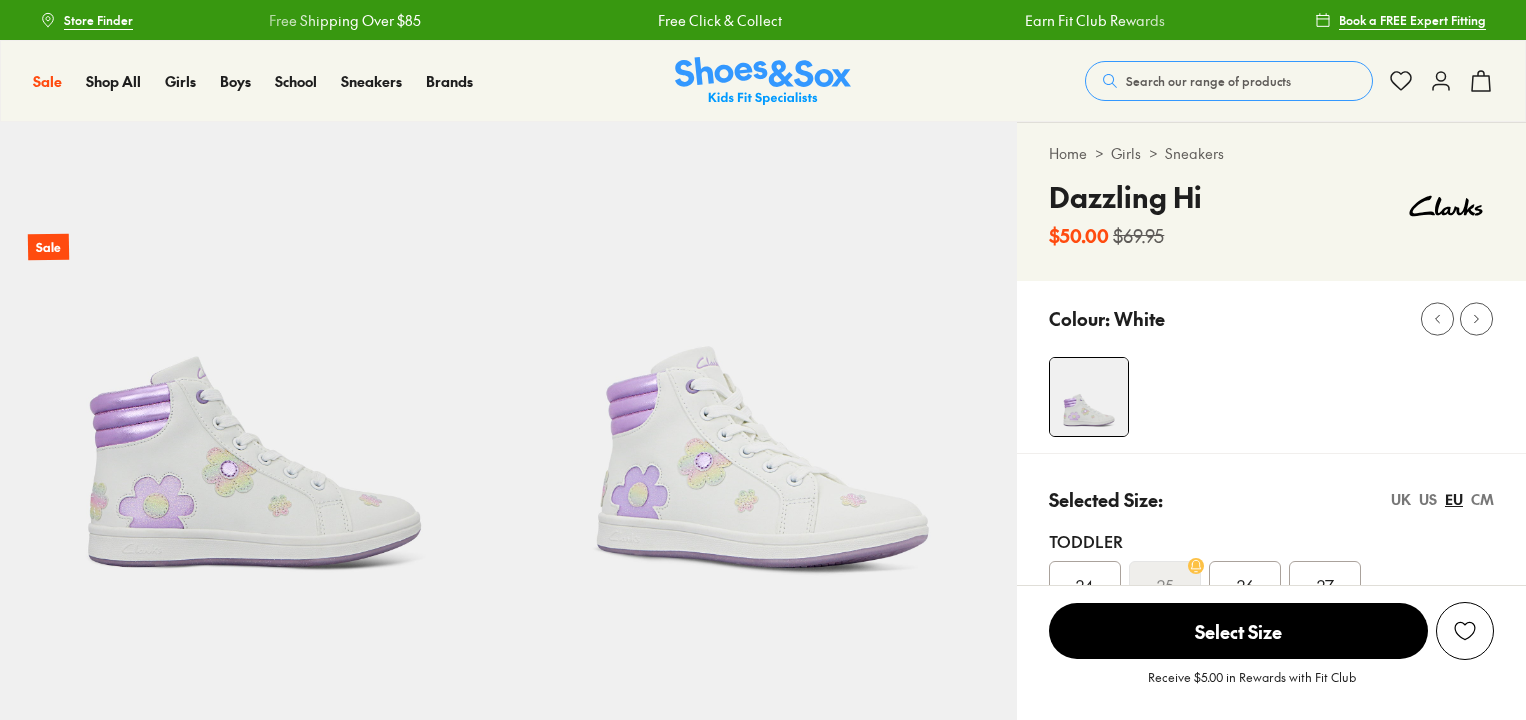 scroll, scrollTop: 0, scrollLeft: 0, axis: both 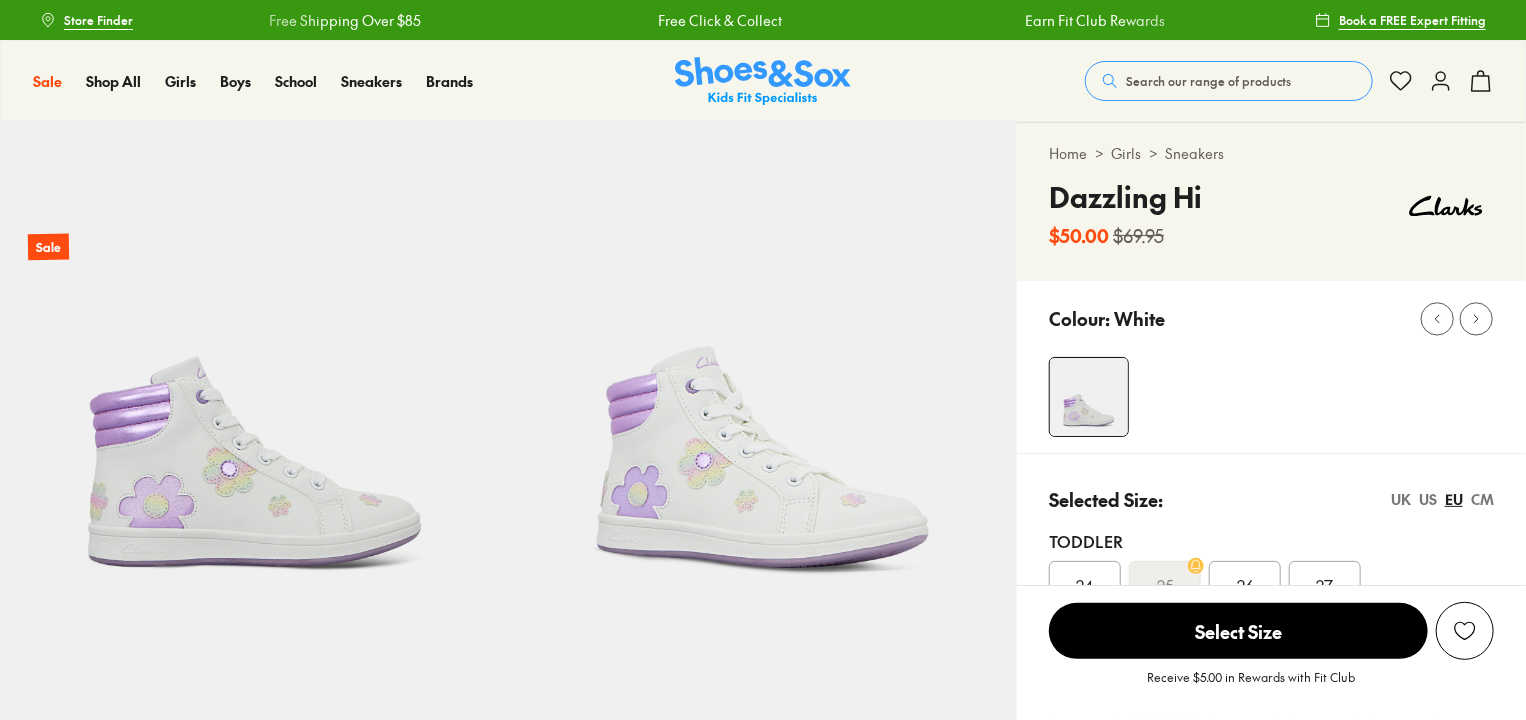 select on "*" 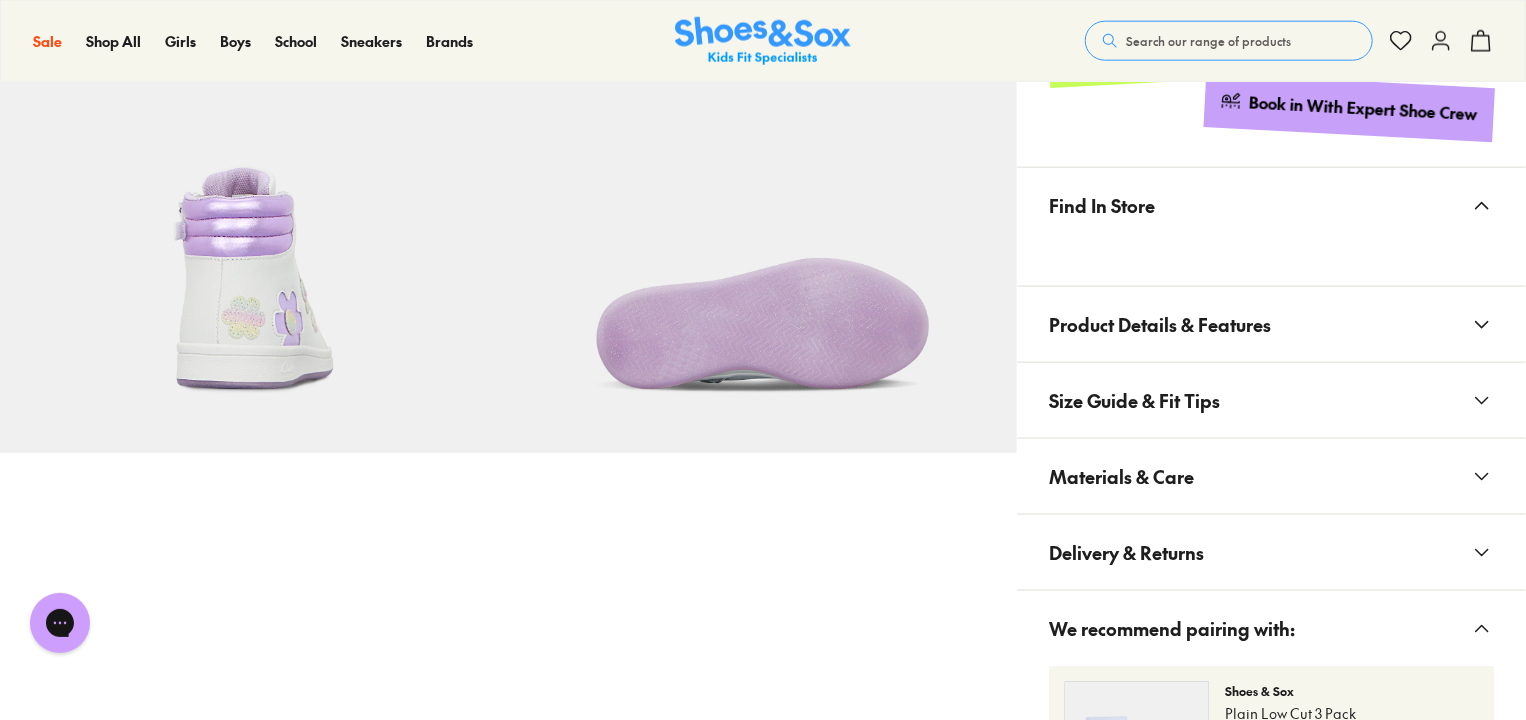 scroll, scrollTop: 1200, scrollLeft: 0, axis: vertical 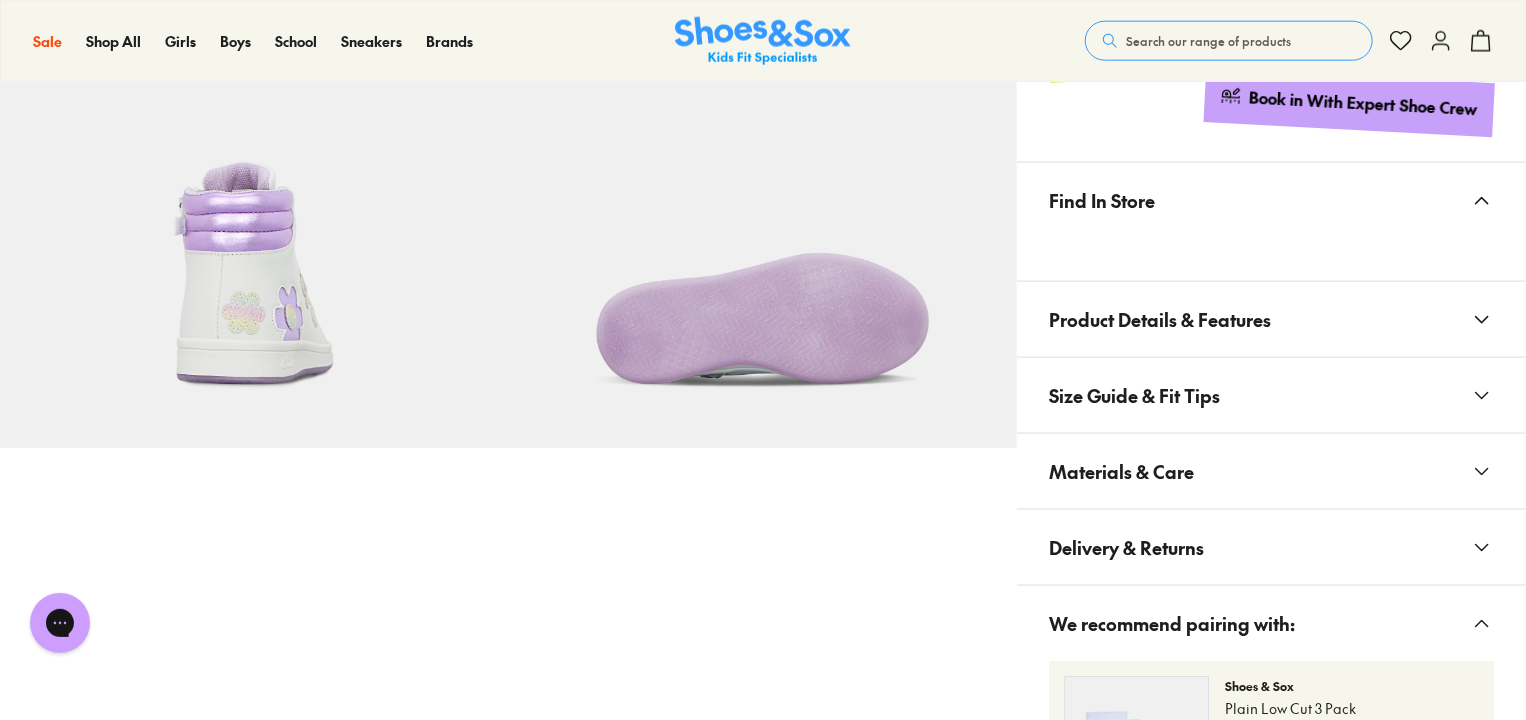 click on "Size Guide & Fit Tips" at bounding box center (1134, 395) 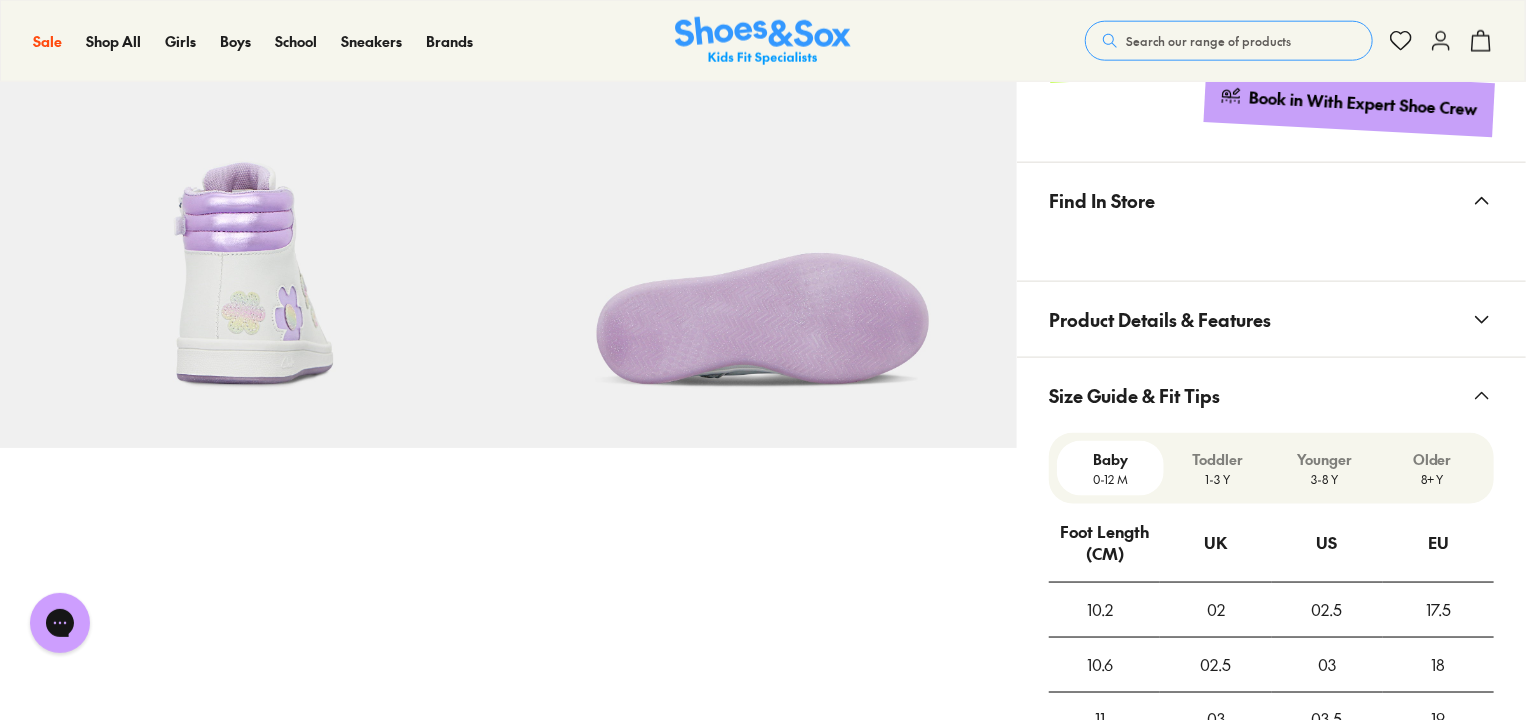 click on "Size Guide & Fit Tips" at bounding box center [1134, 395] 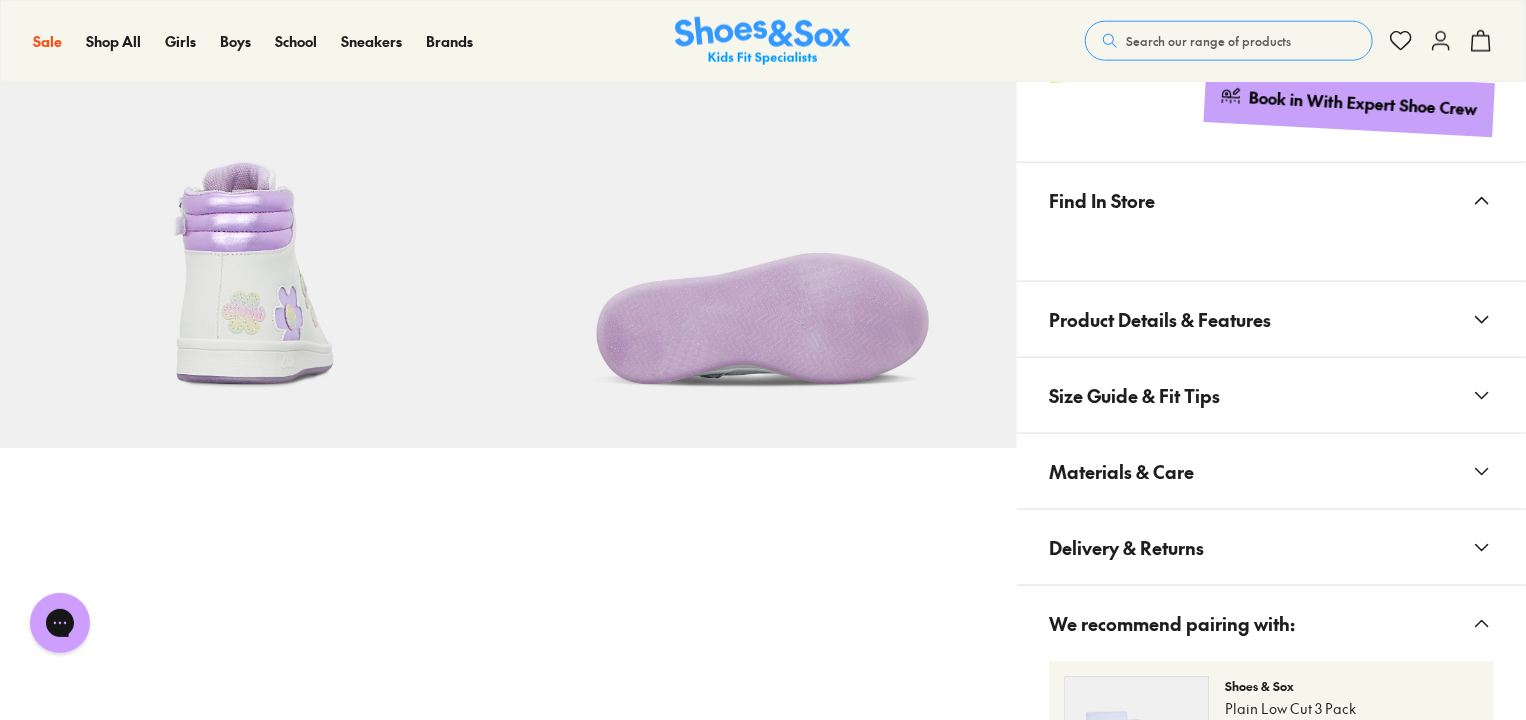 click on "Materials & Care" at bounding box center (1121, 471) 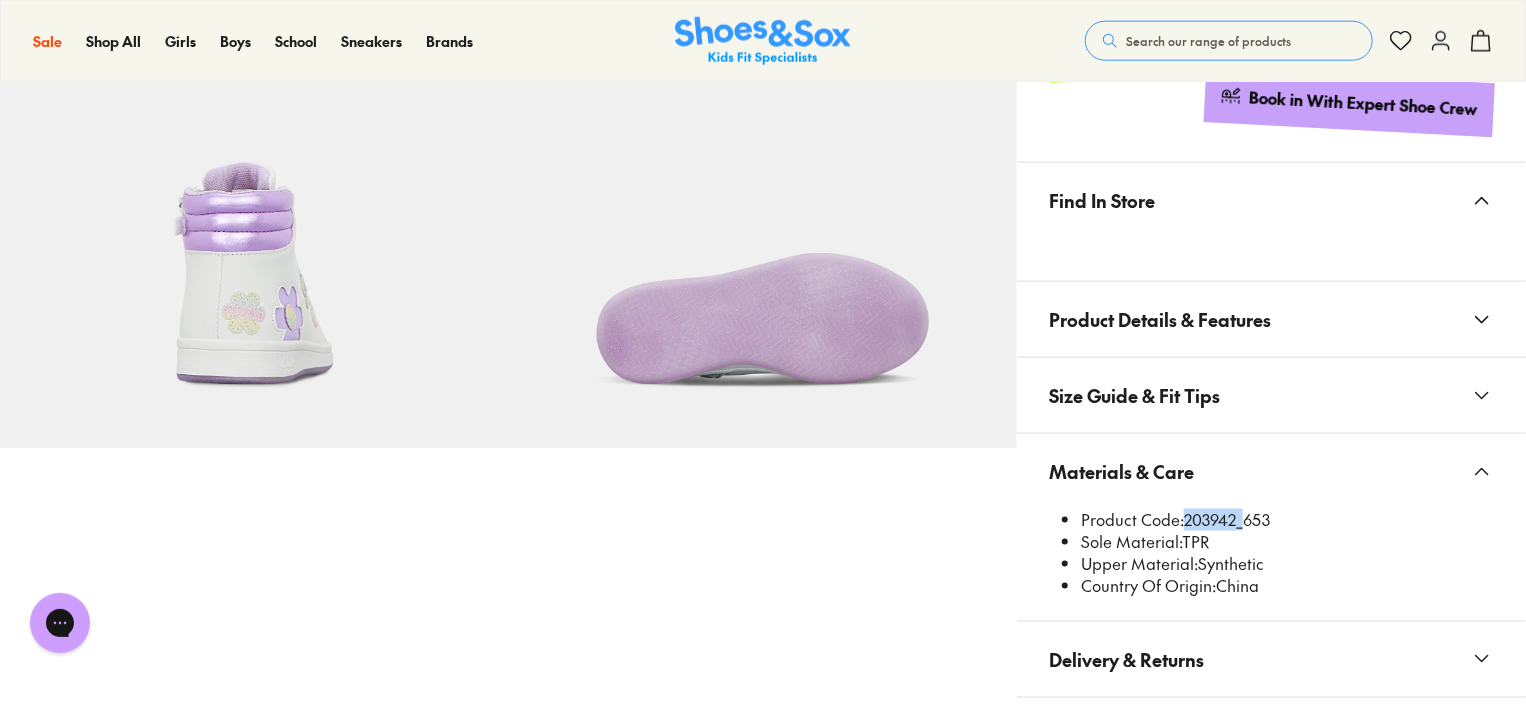 drag, startPoint x: 1184, startPoint y: 519, endPoint x: 1237, endPoint y: 515, distance: 53.15073 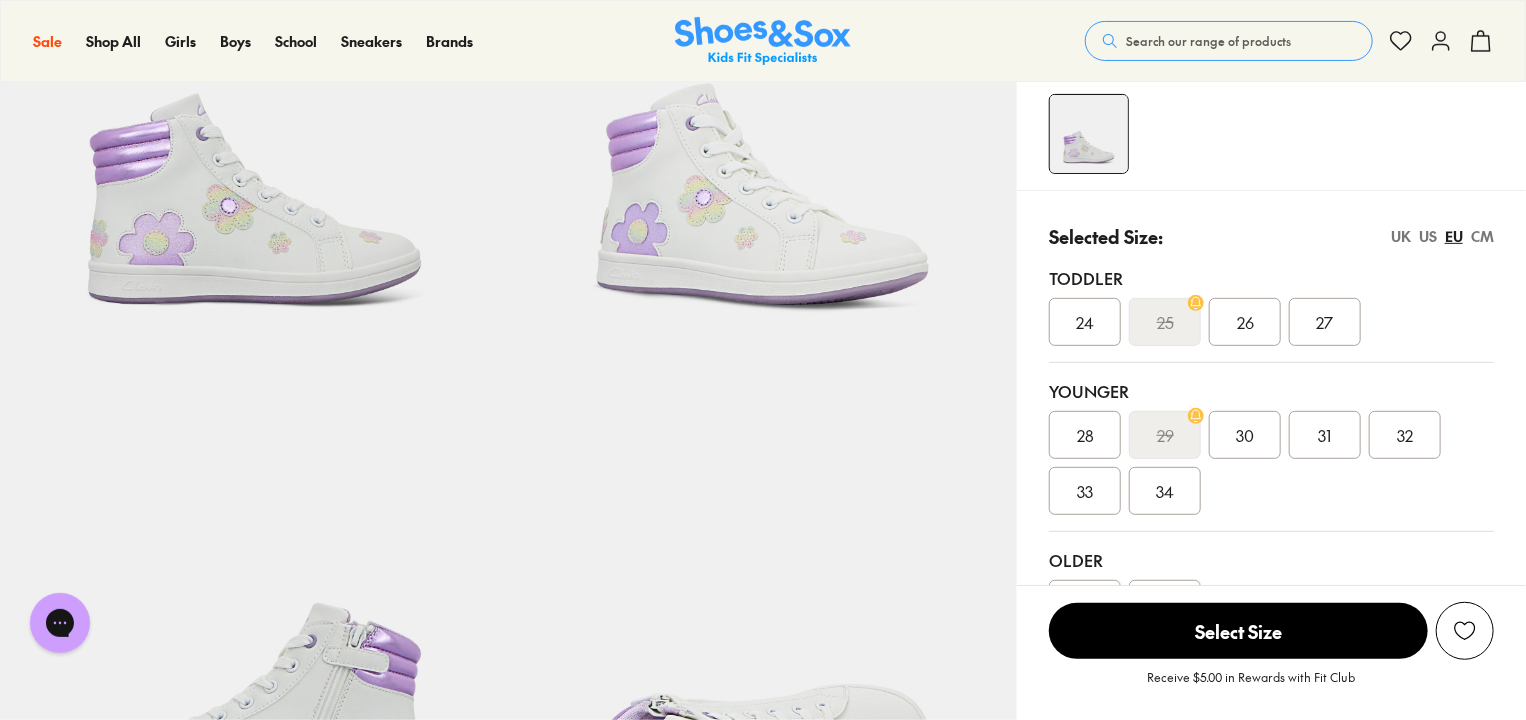 scroll, scrollTop: 300, scrollLeft: 0, axis: vertical 